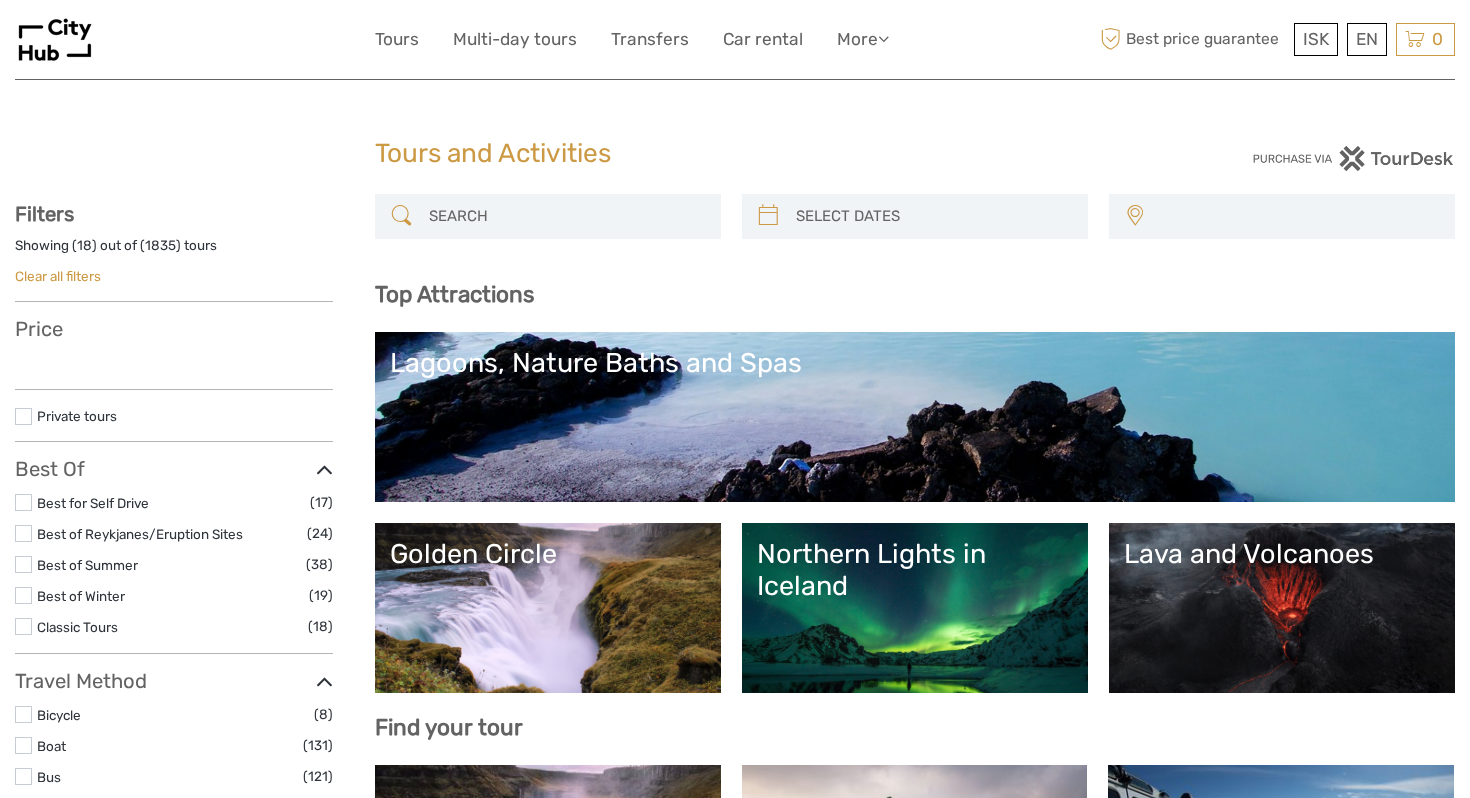 select 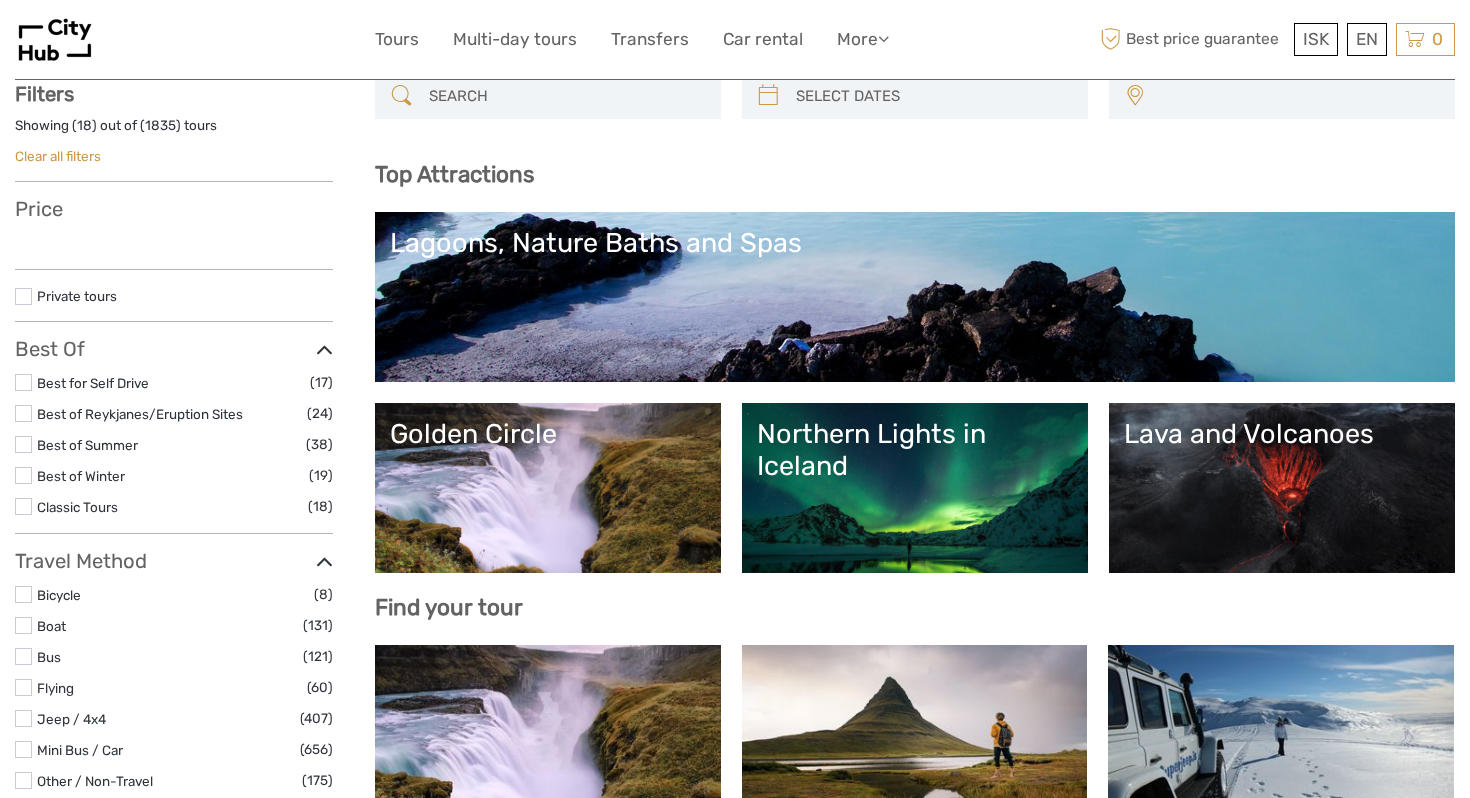 scroll, scrollTop: 0, scrollLeft: 0, axis: both 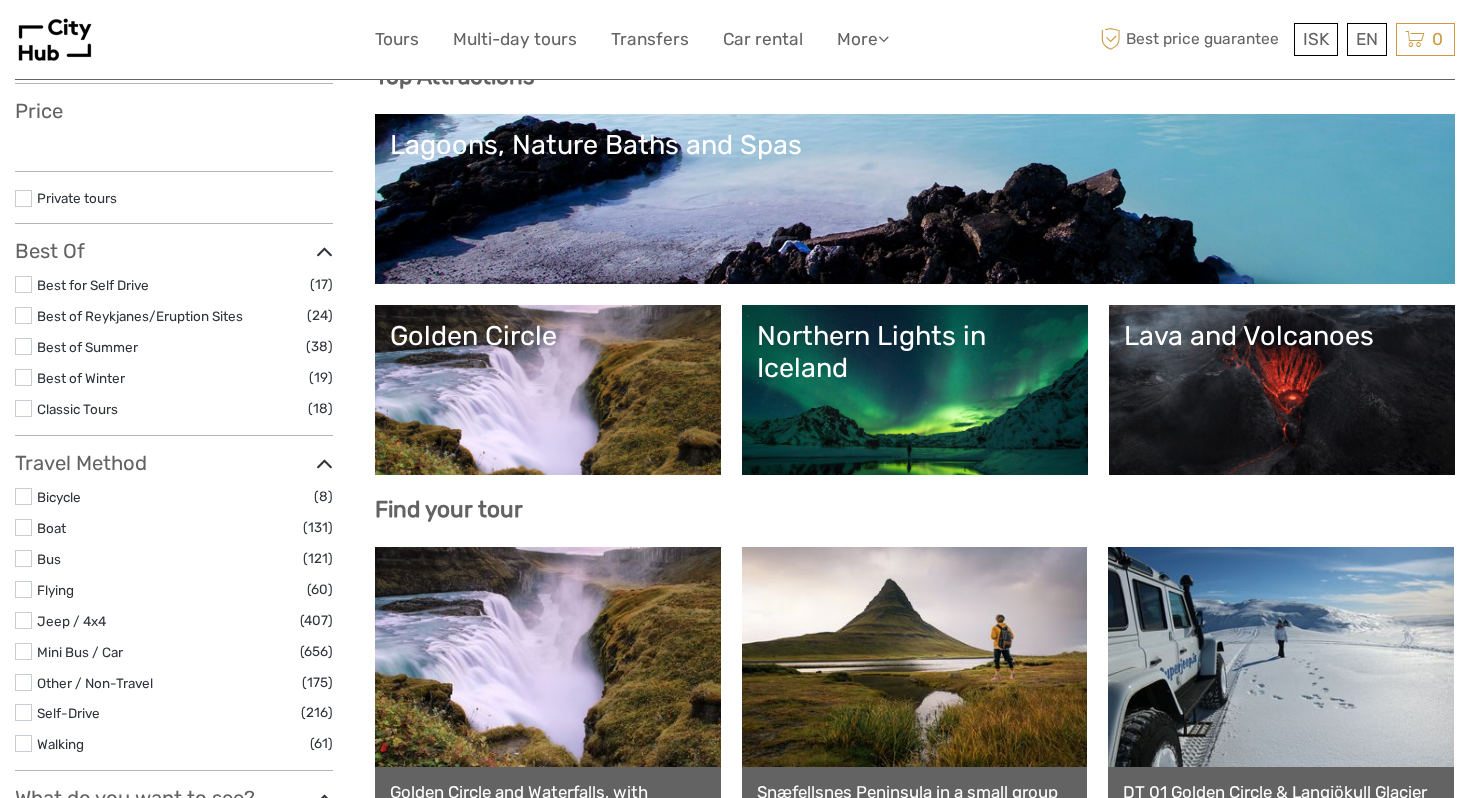 select 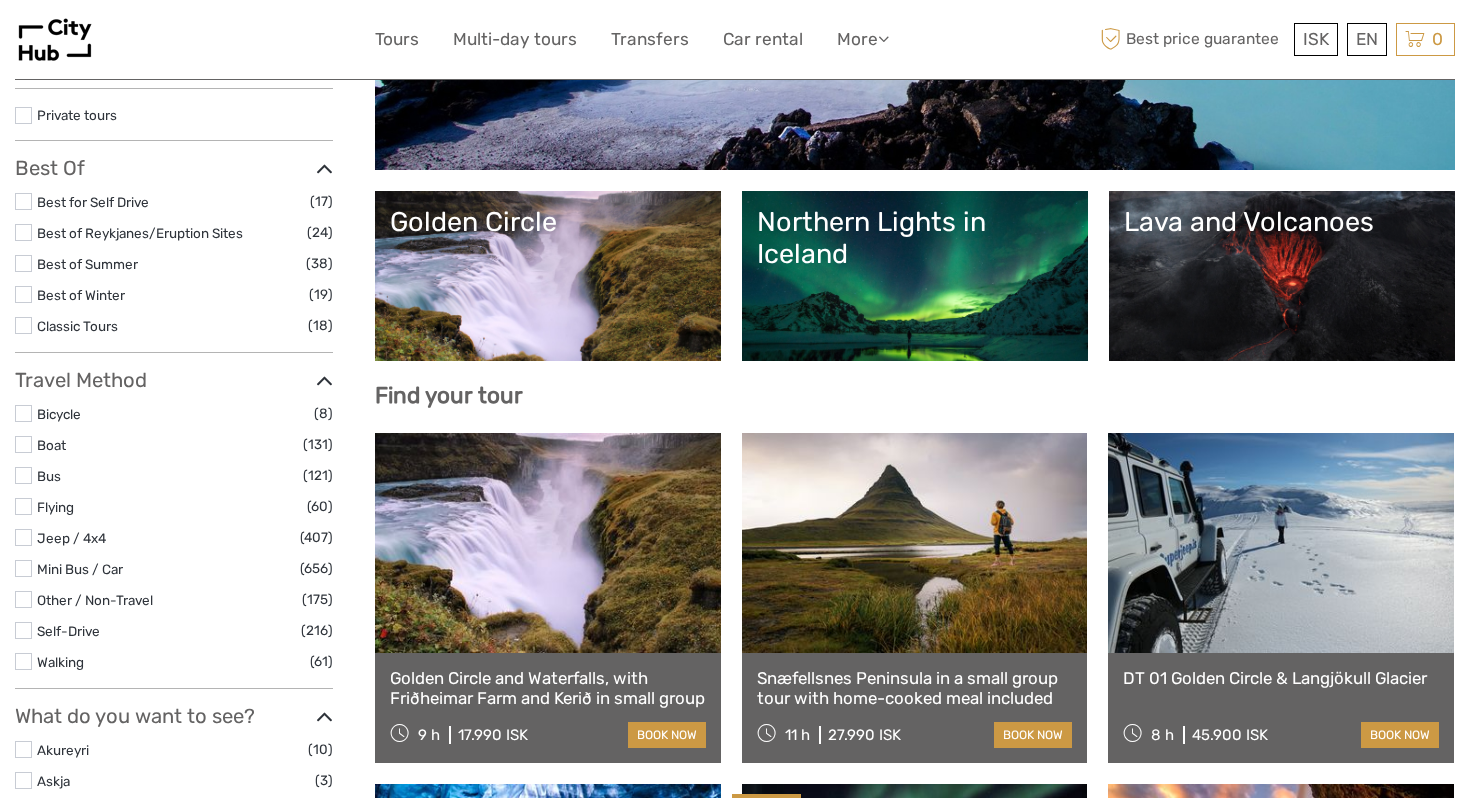 scroll, scrollTop: 364, scrollLeft: 0, axis: vertical 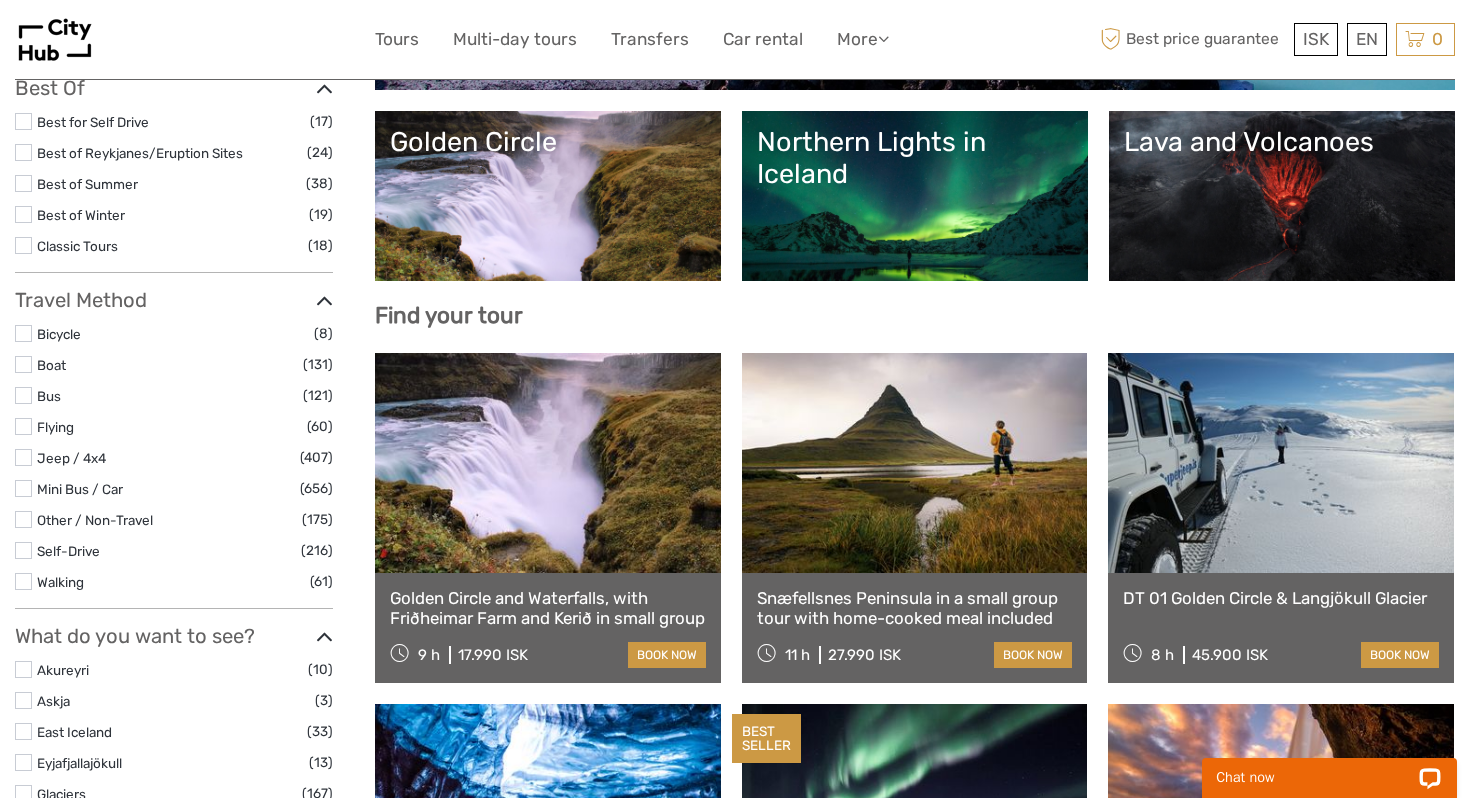 click at bounding box center [548, 463] 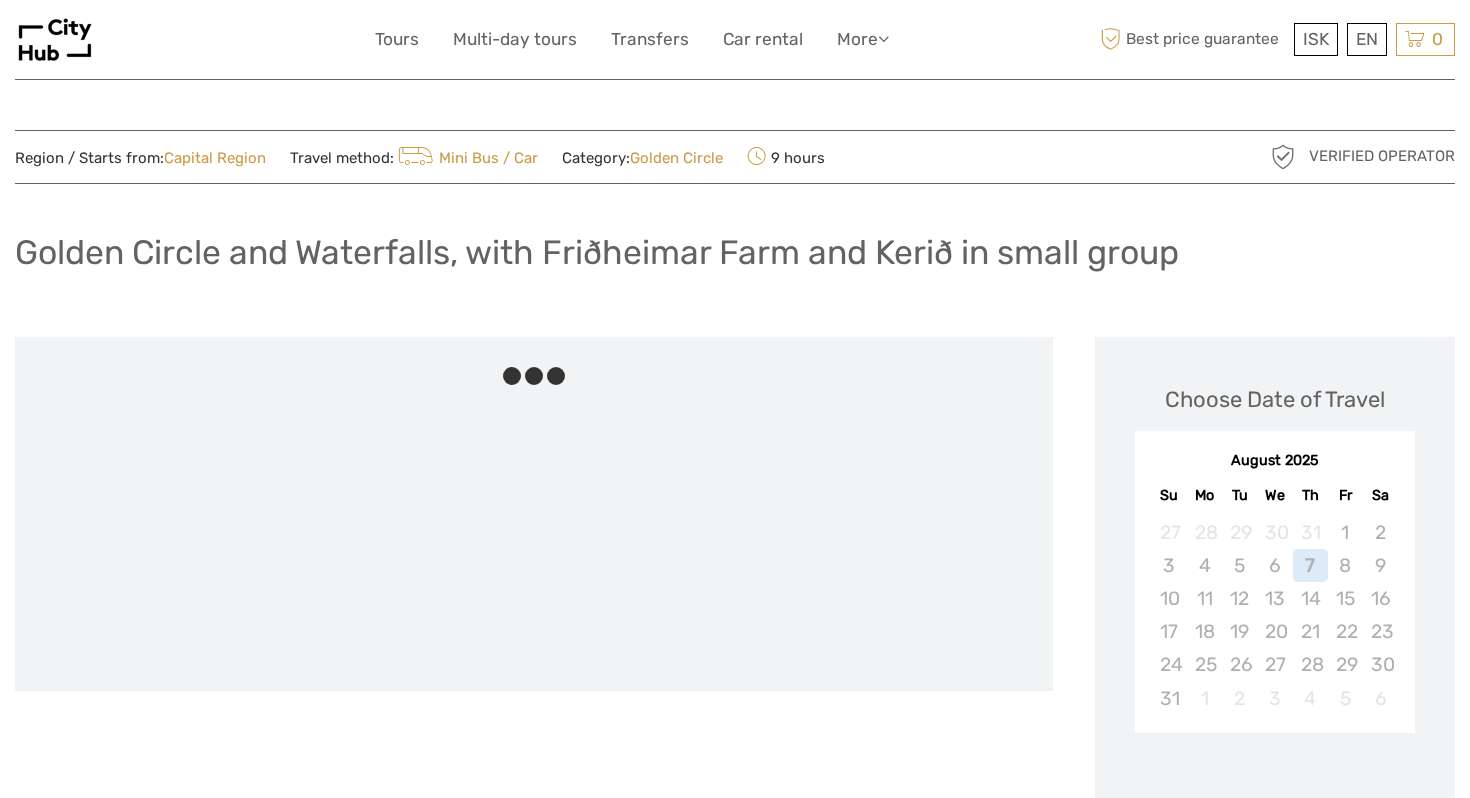 scroll, scrollTop: 0, scrollLeft: 0, axis: both 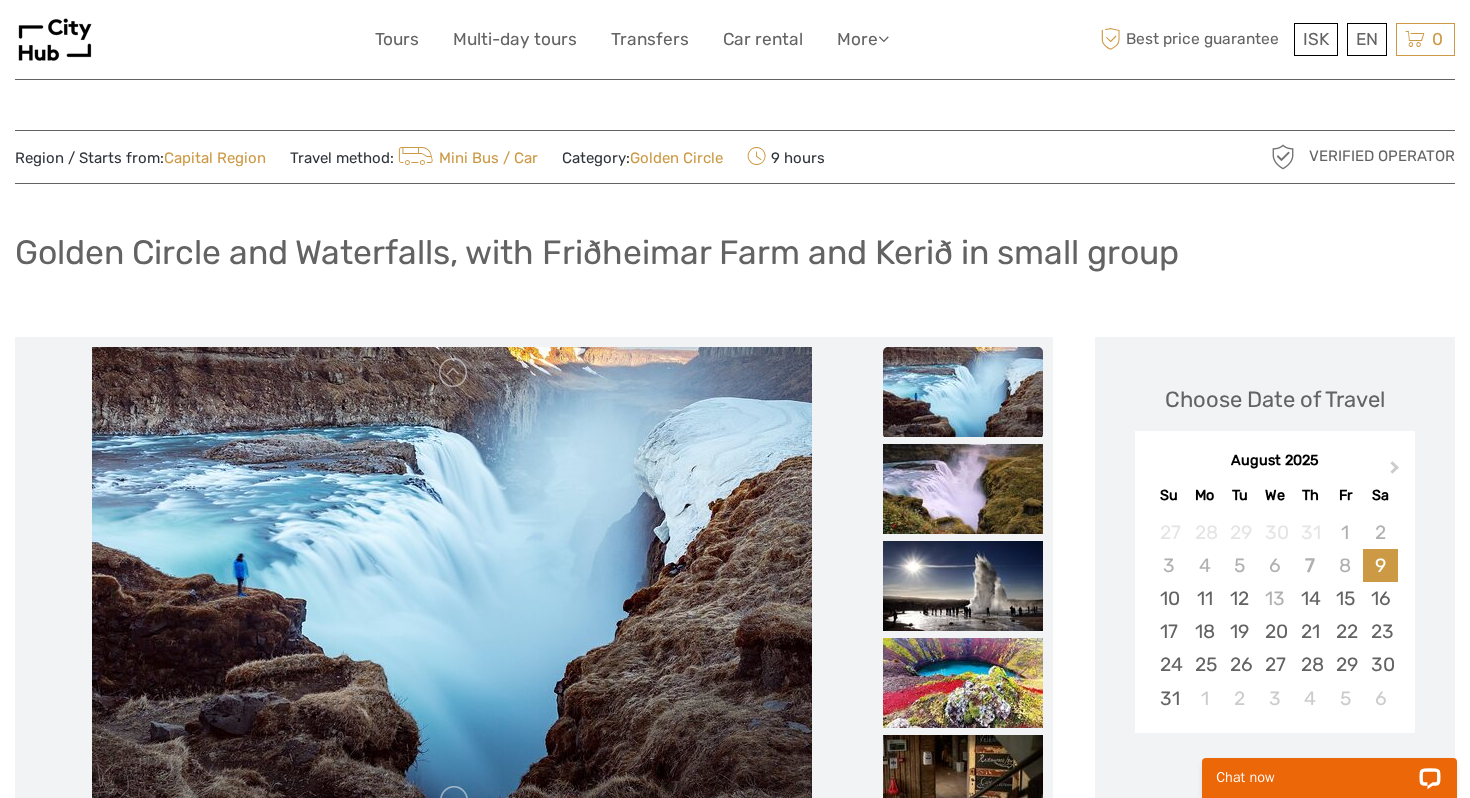 click on "ISK
ISK
€
$
£
EN
English
Español
Deutsch
Tours
Multi-day tours
Transfers
Car rental
More
Food & drink
Travel Articles
Food & drink
Travel Articles
Best price guarantee" at bounding box center (735, 39) 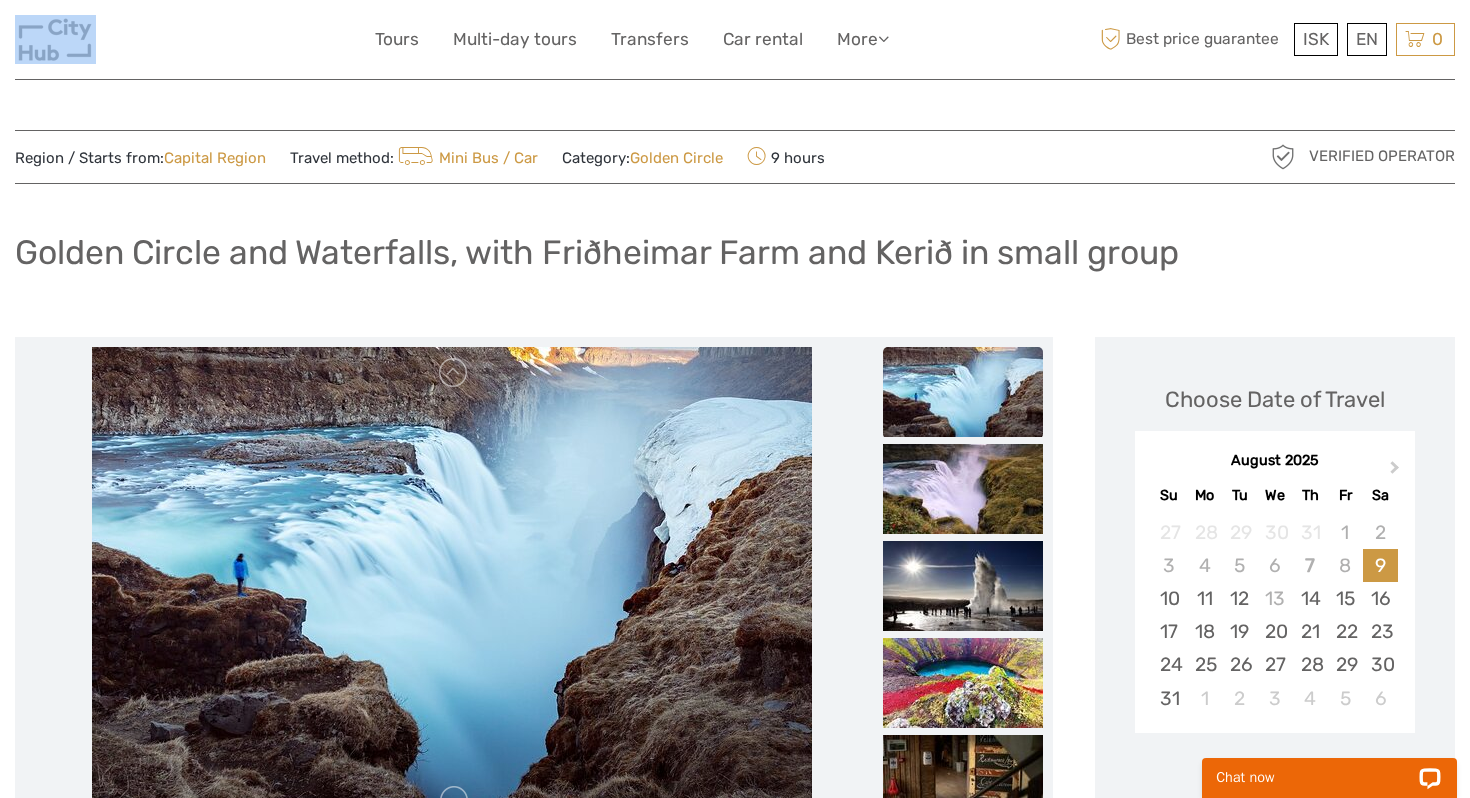 click at bounding box center (195, 39) 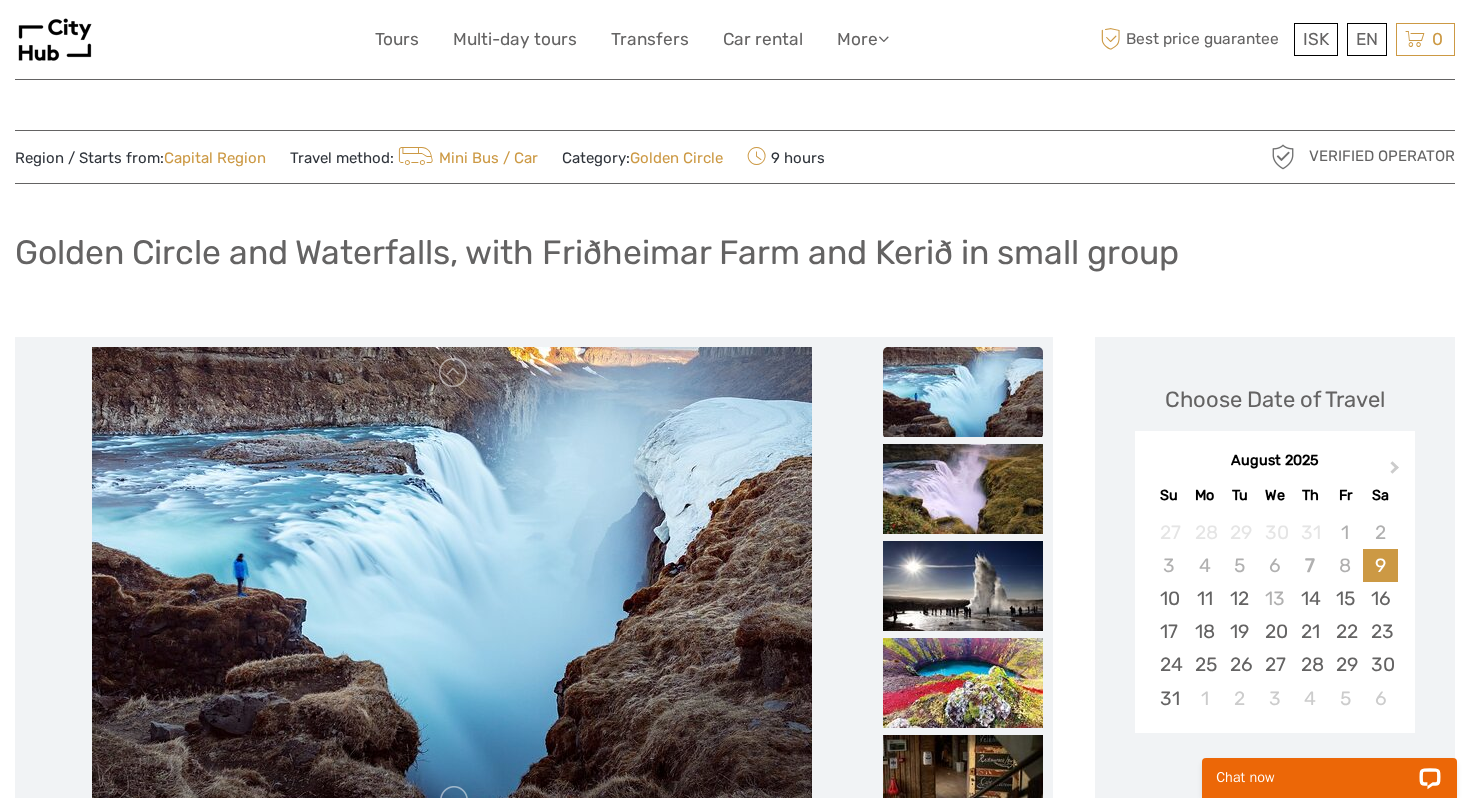 click at bounding box center (195, 39) 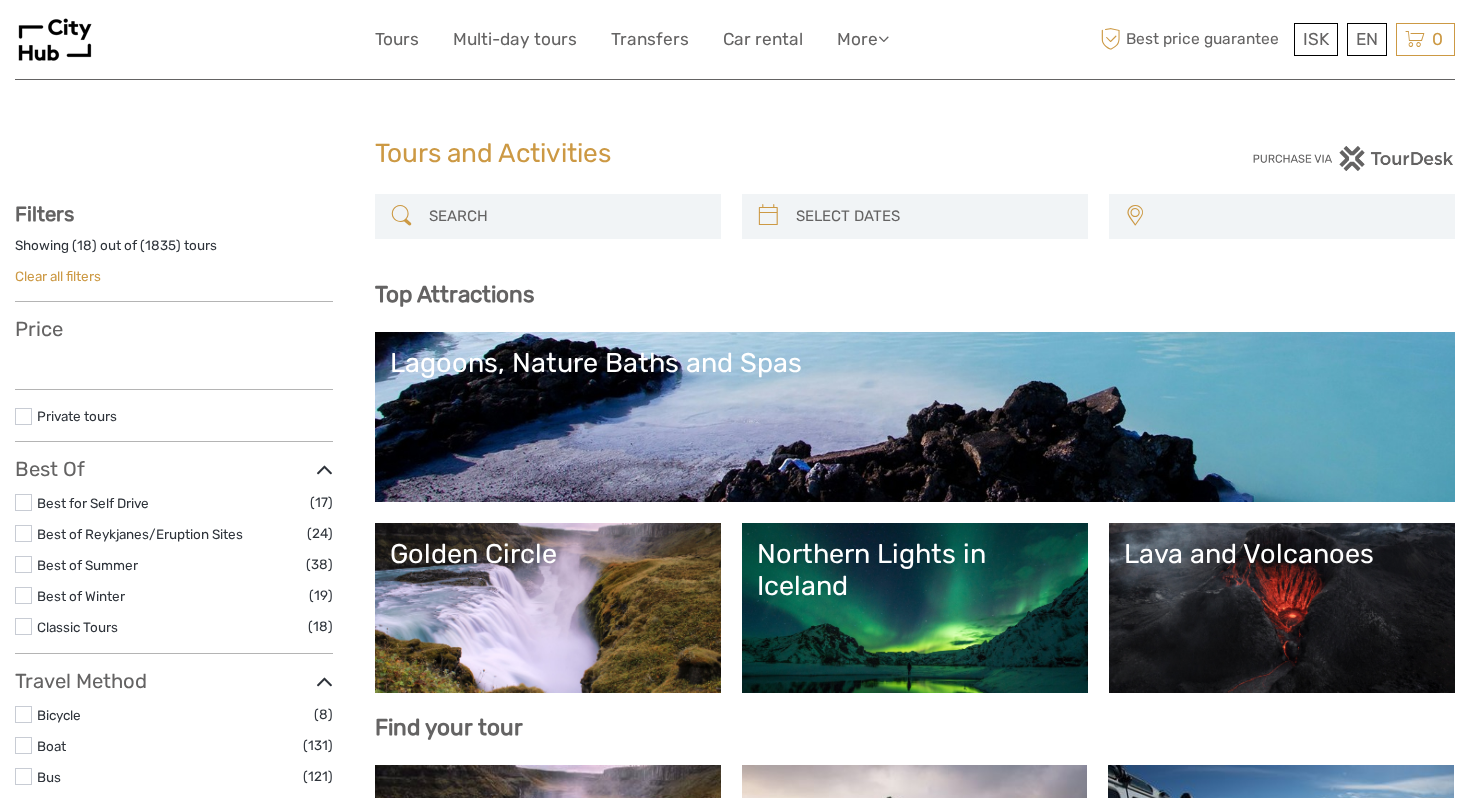 select 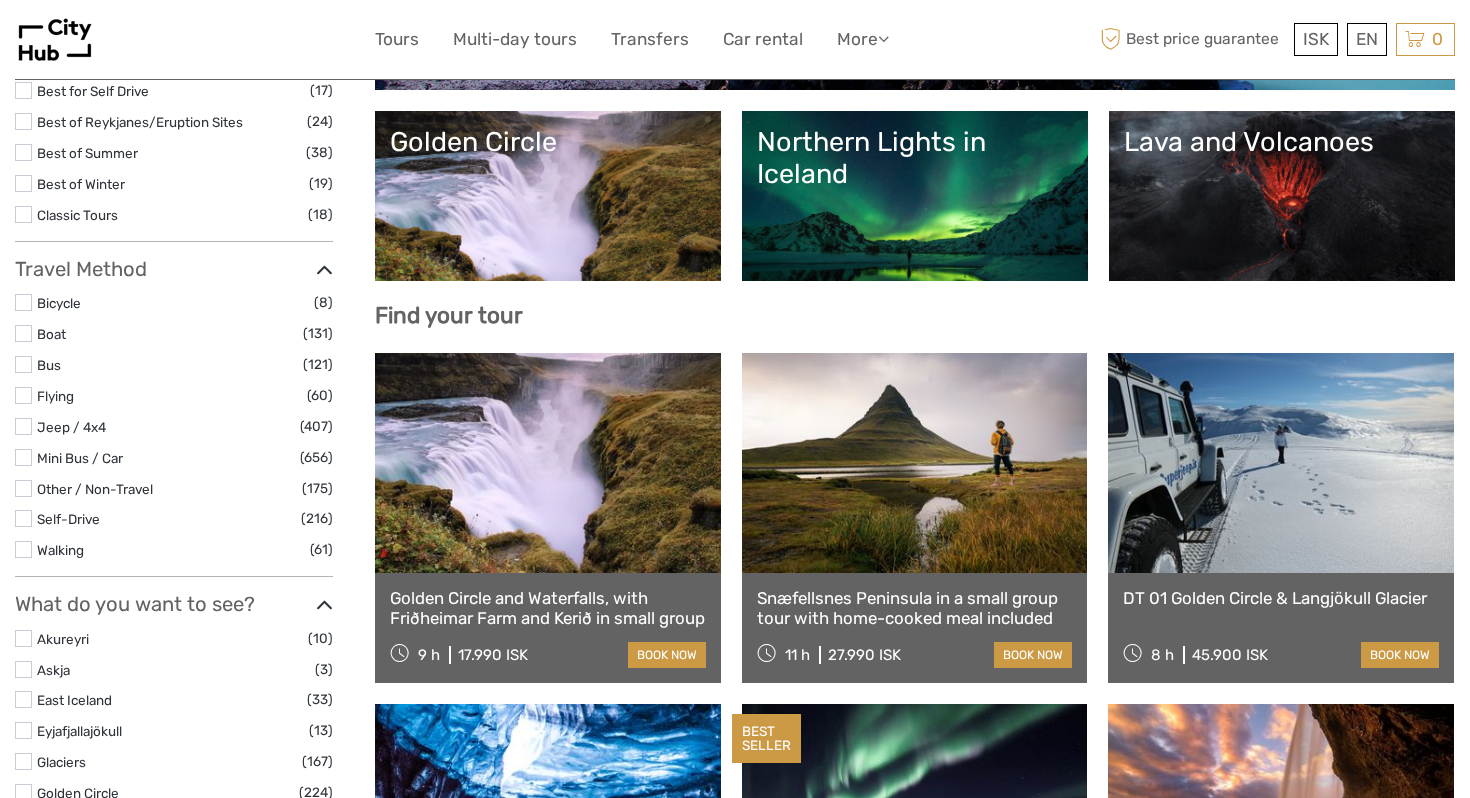 select 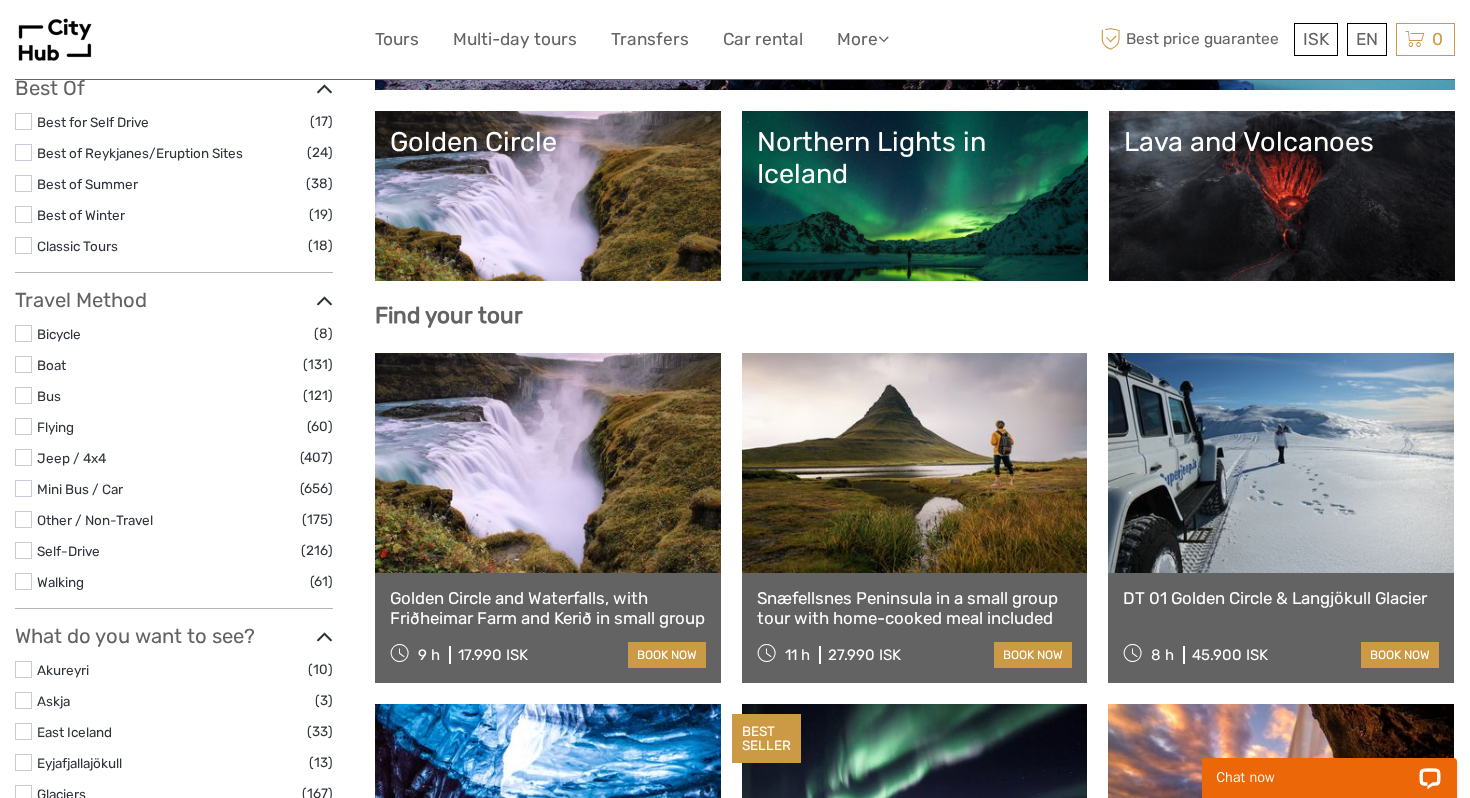 scroll, scrollTop: 0, scrollLeft: 0, axis: both 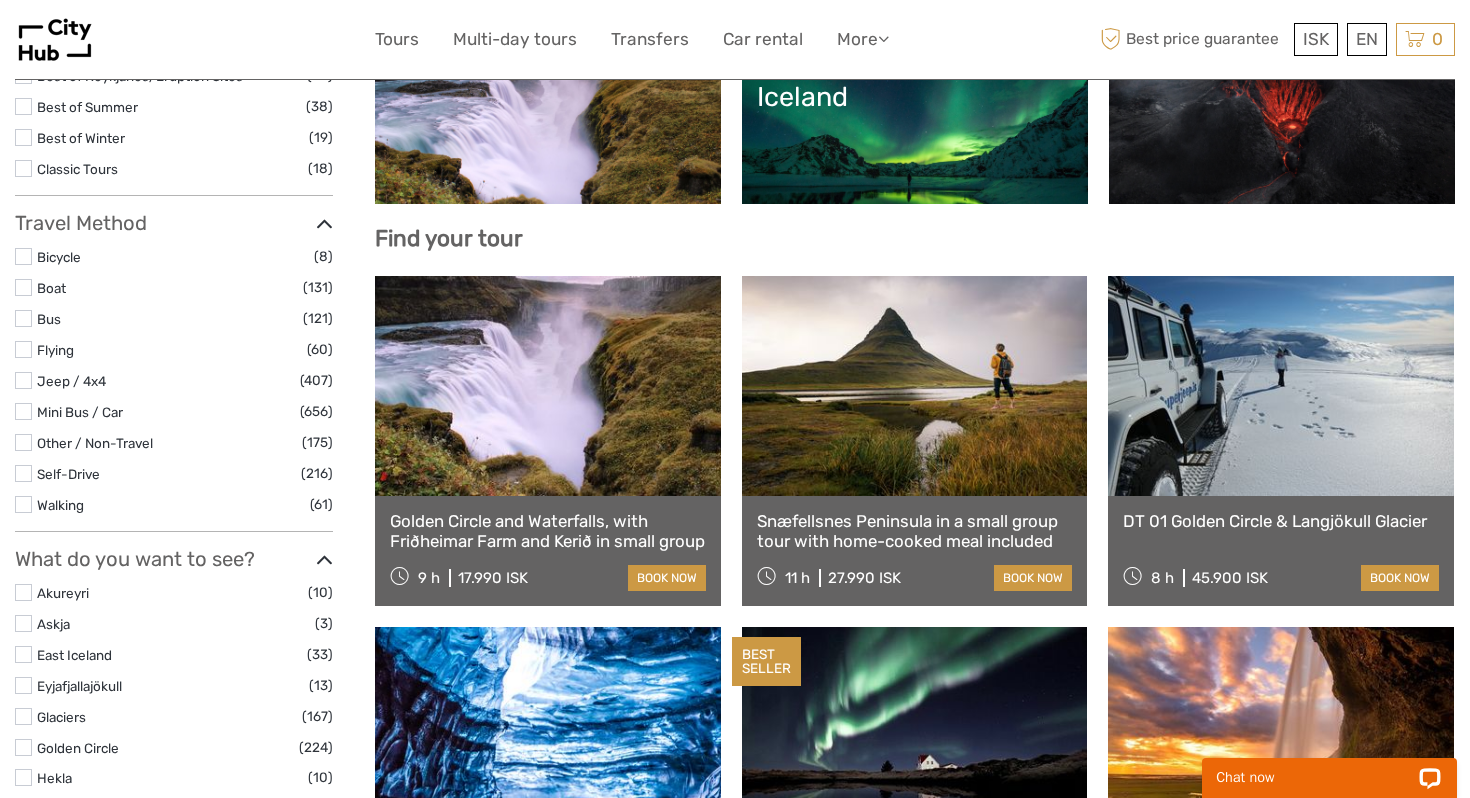 click at bounding box center (1281, 737) 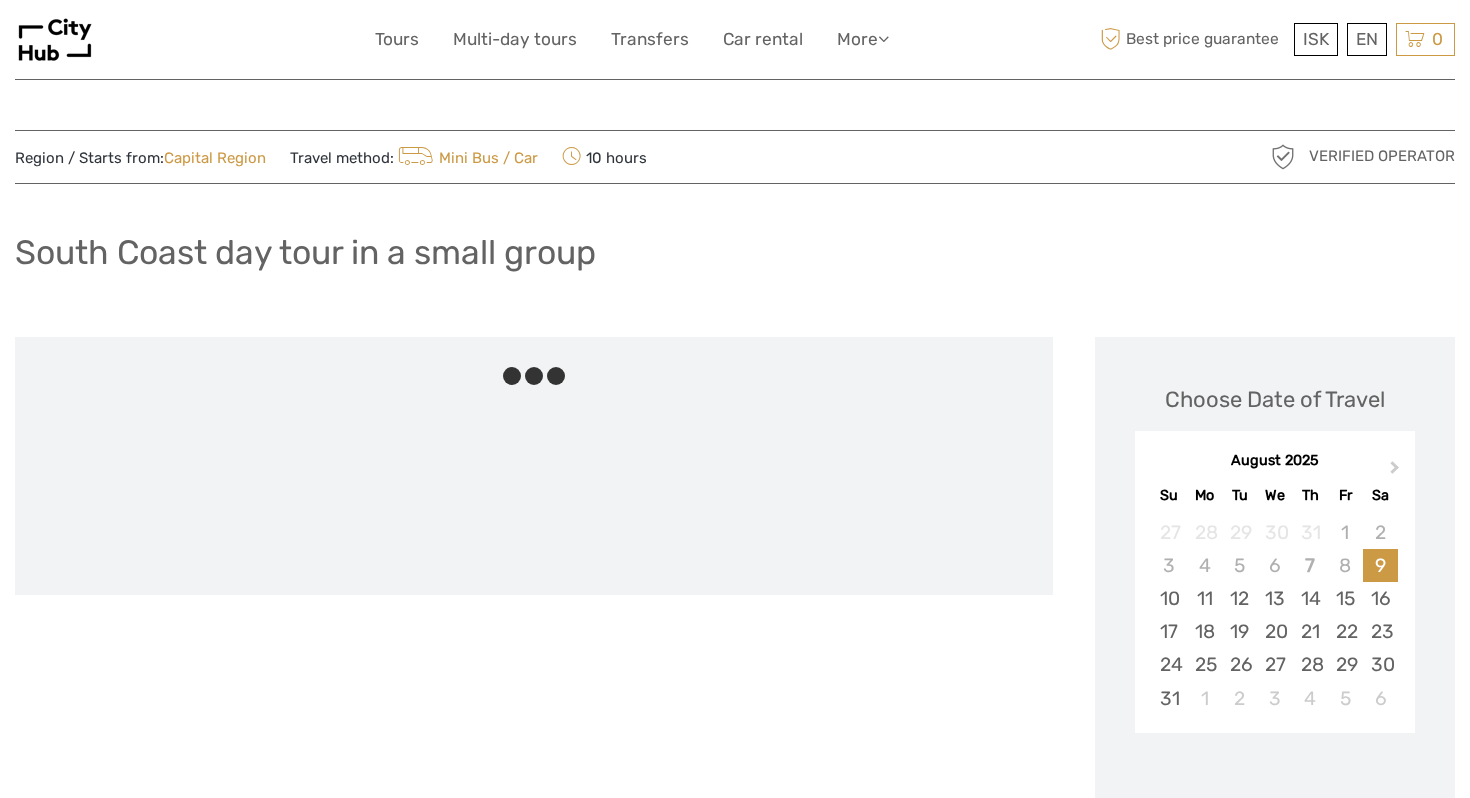 scroll, scrollTop: 0, scrollLeft: 0, axis: both 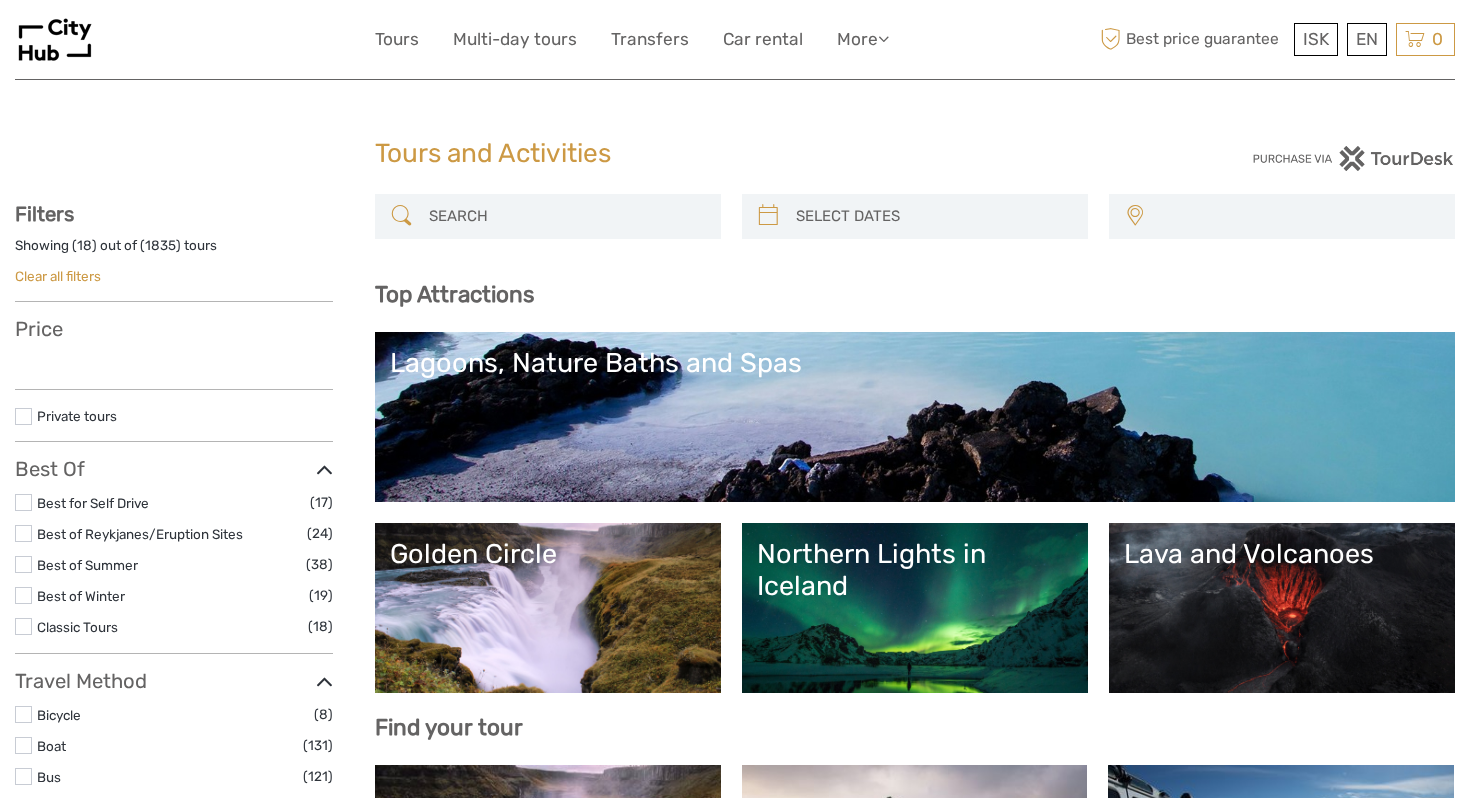 select 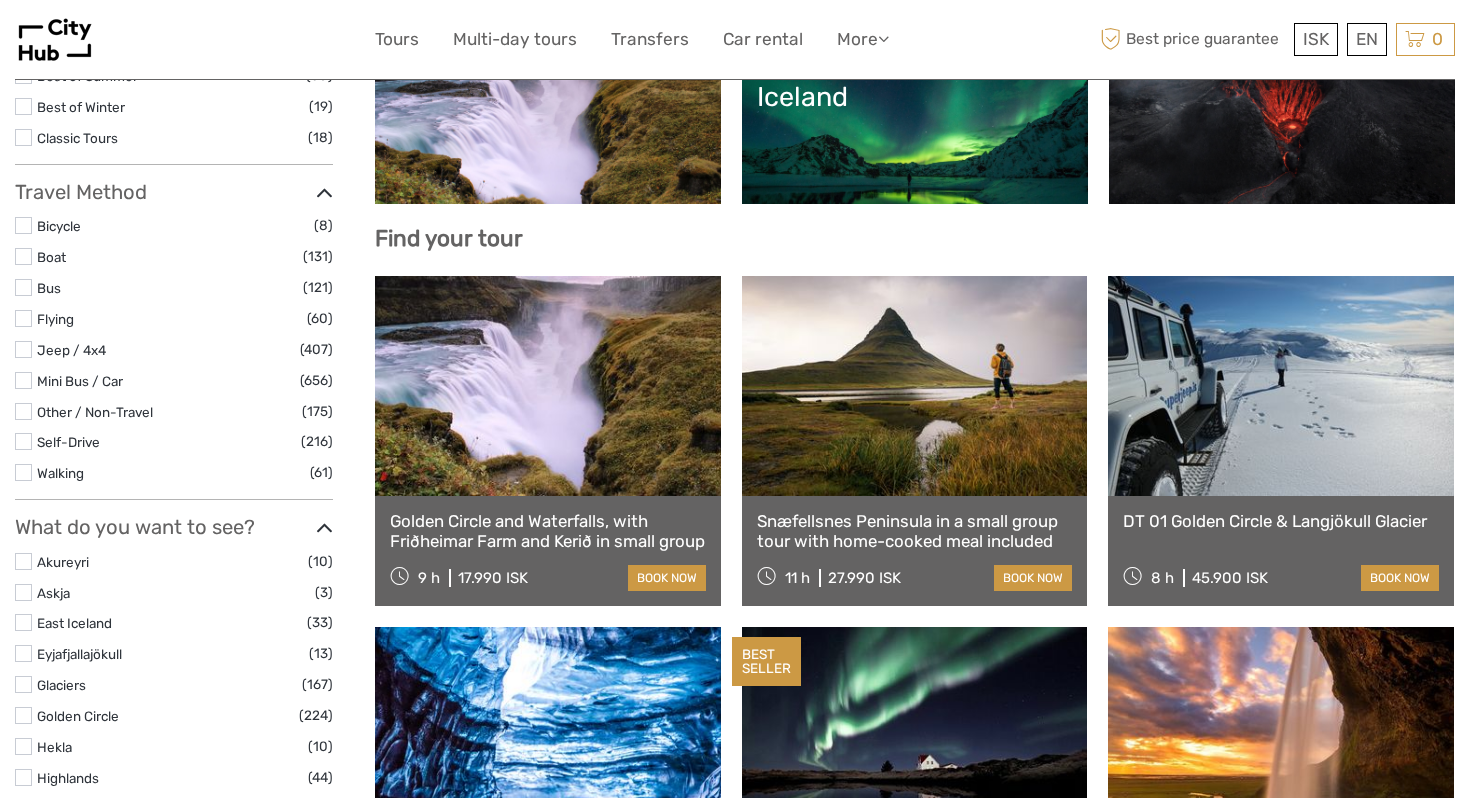 select 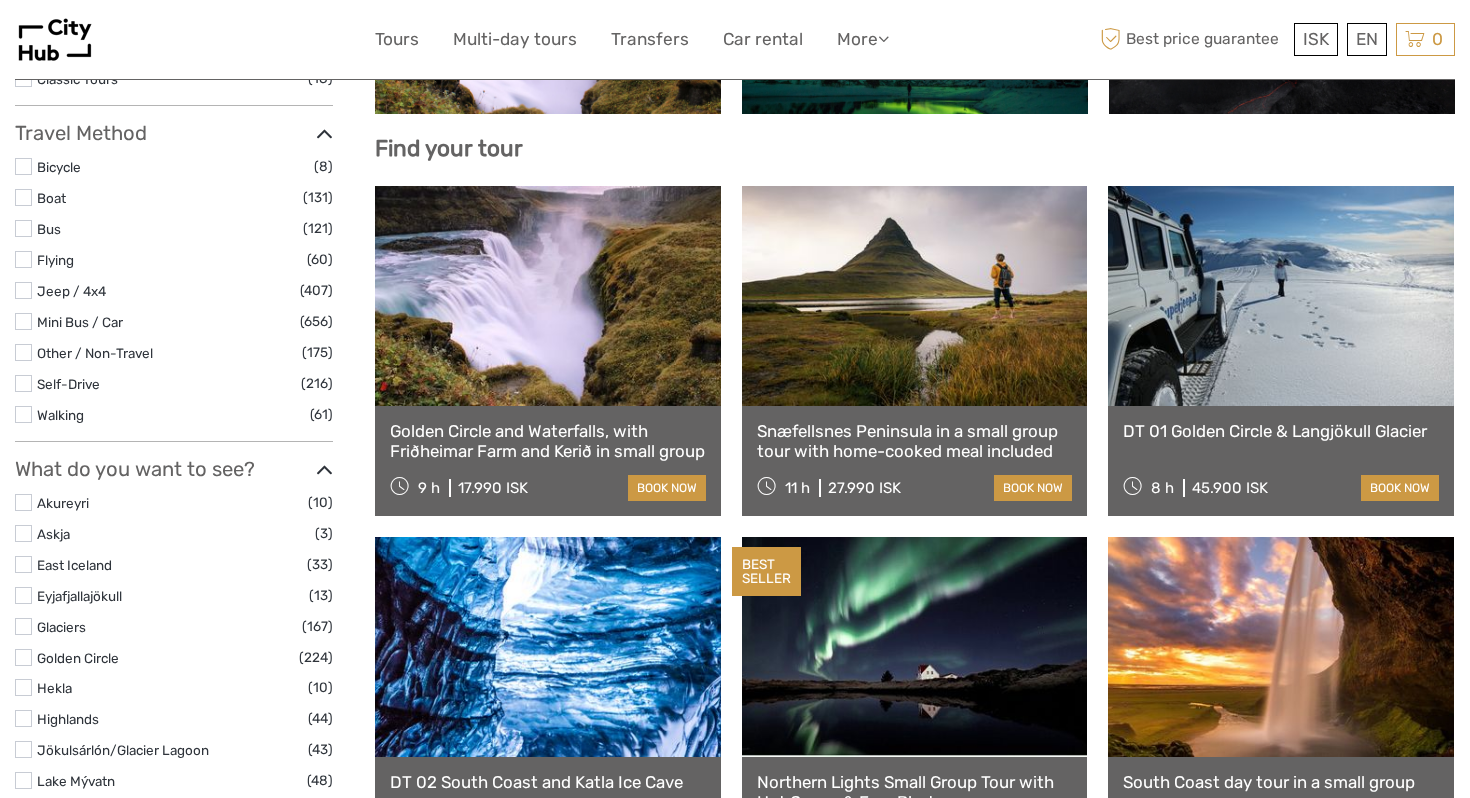 scroll, scrollTop: 601, scrollLeft: 0, axis: vertical 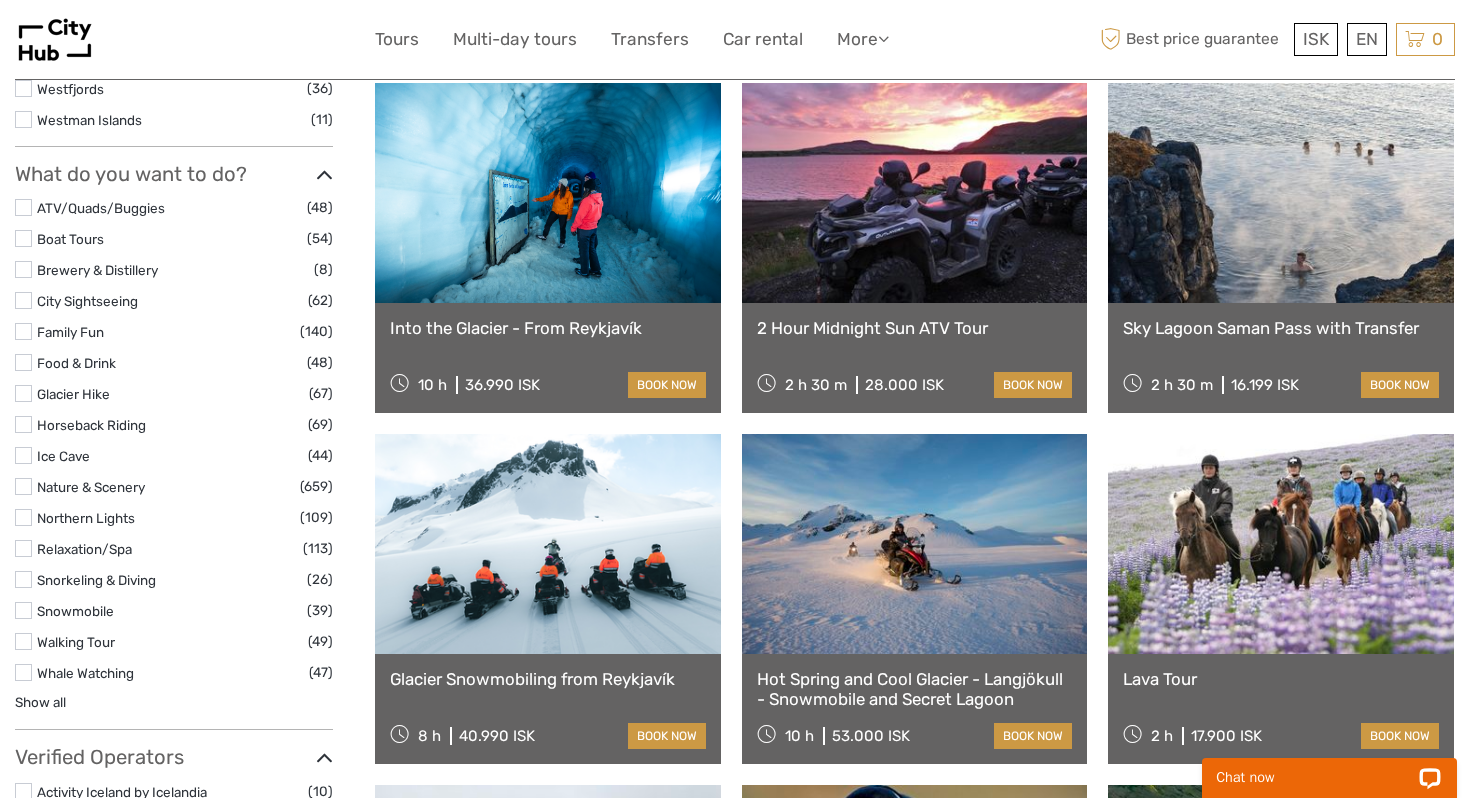click on "Glacier Snowmobiling from Reykjavík" at bounding box center [548, 679] 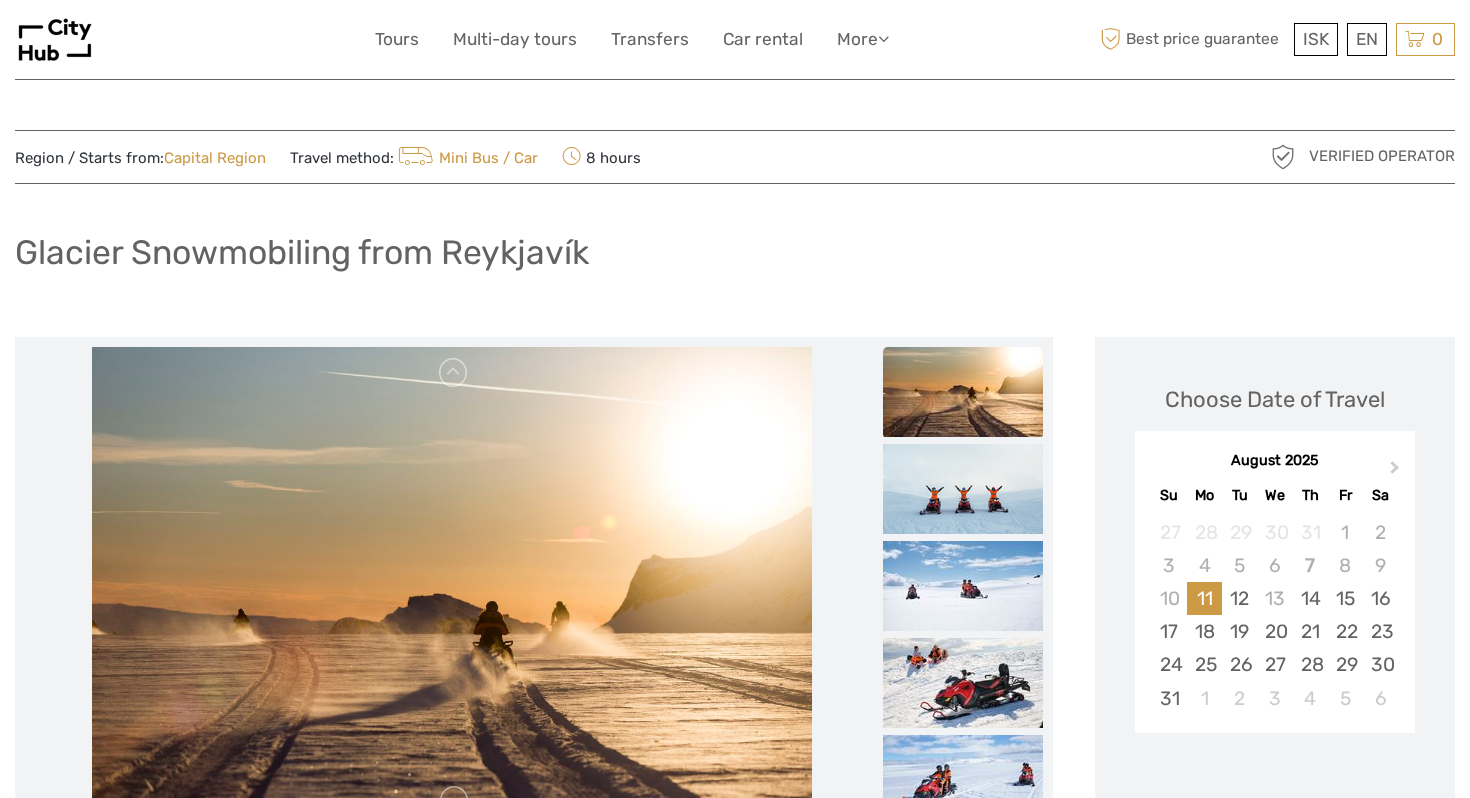 scroll, scrollTop: 0, scrollLeft: 0, axis: both 